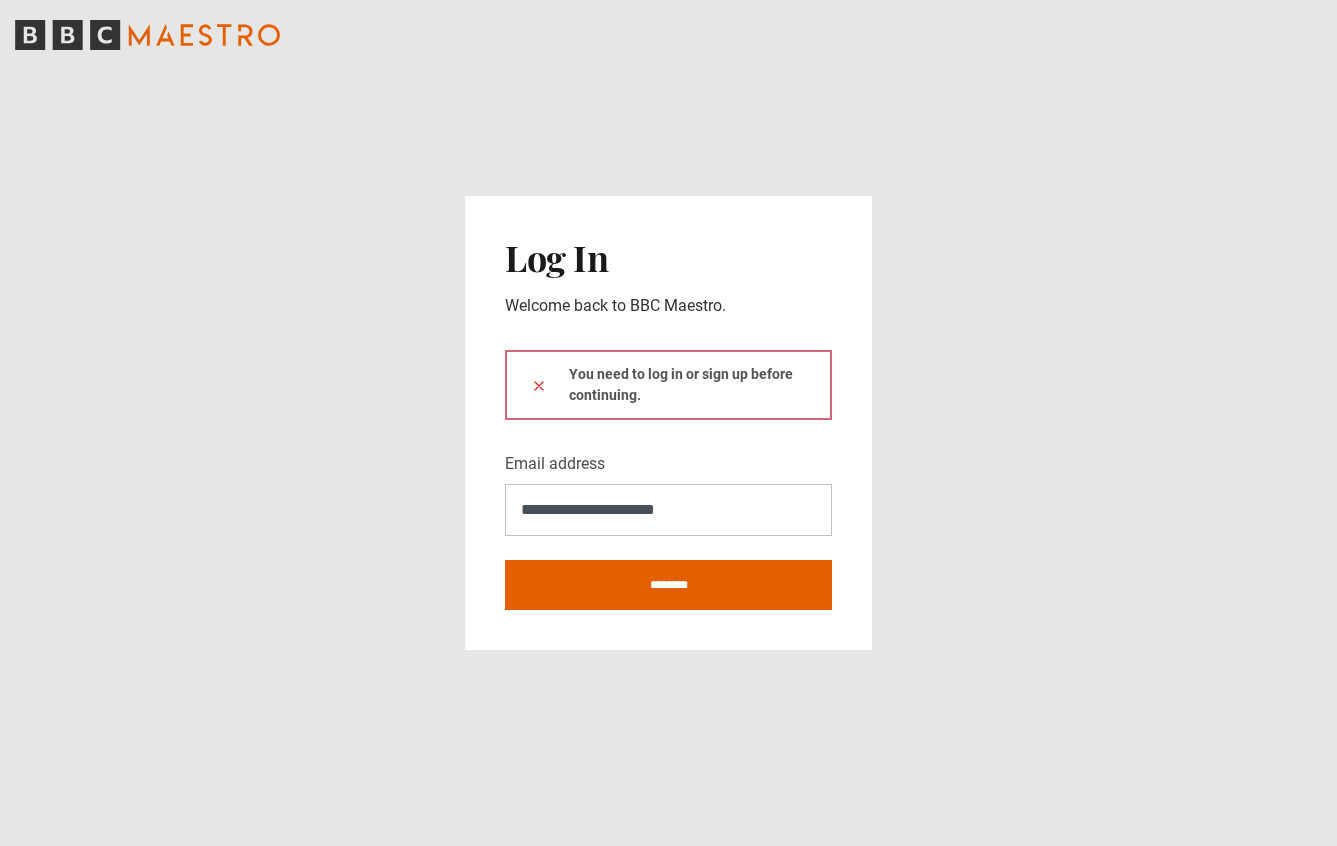type on "**********" 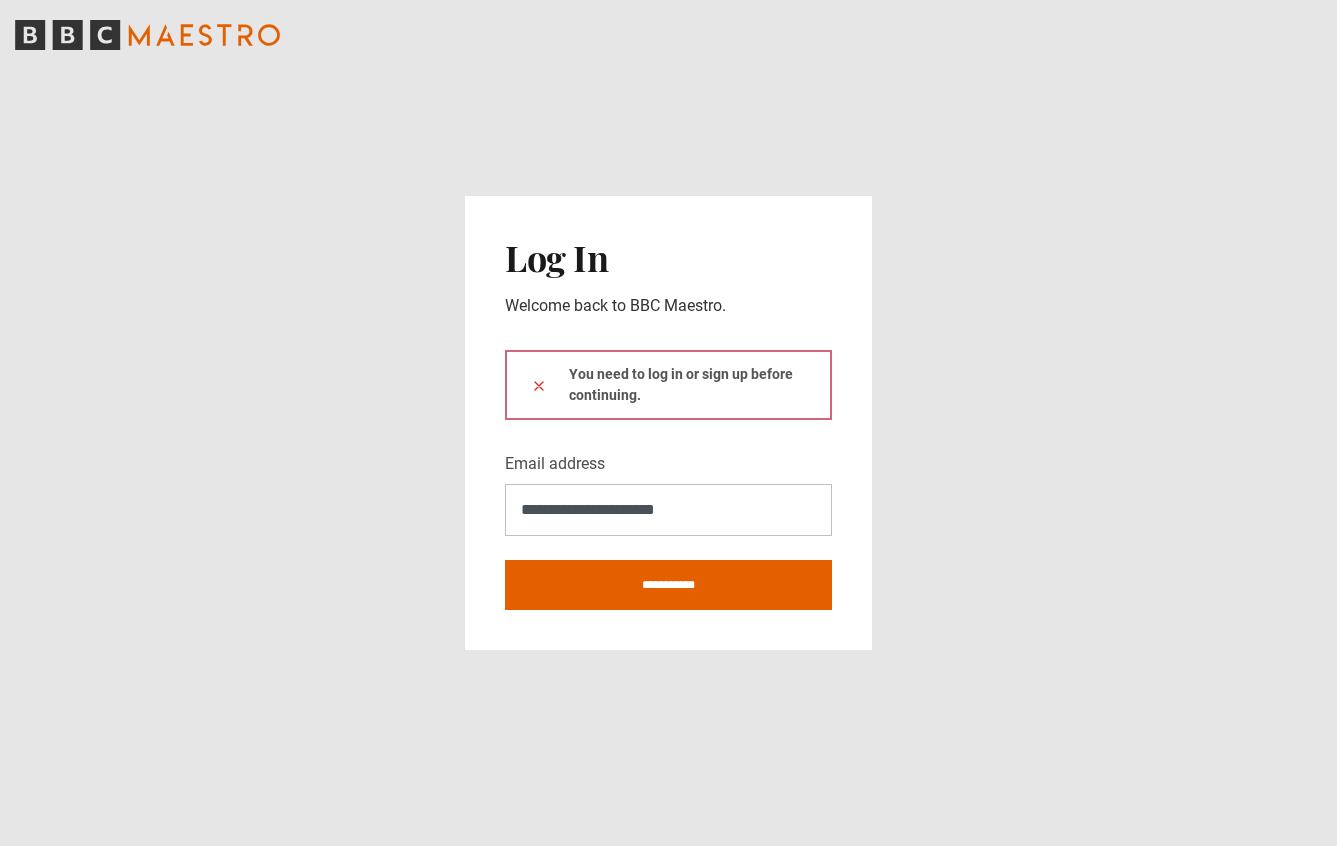 scroll, scrollTop: 0, scrollLeft: 0, axis: both 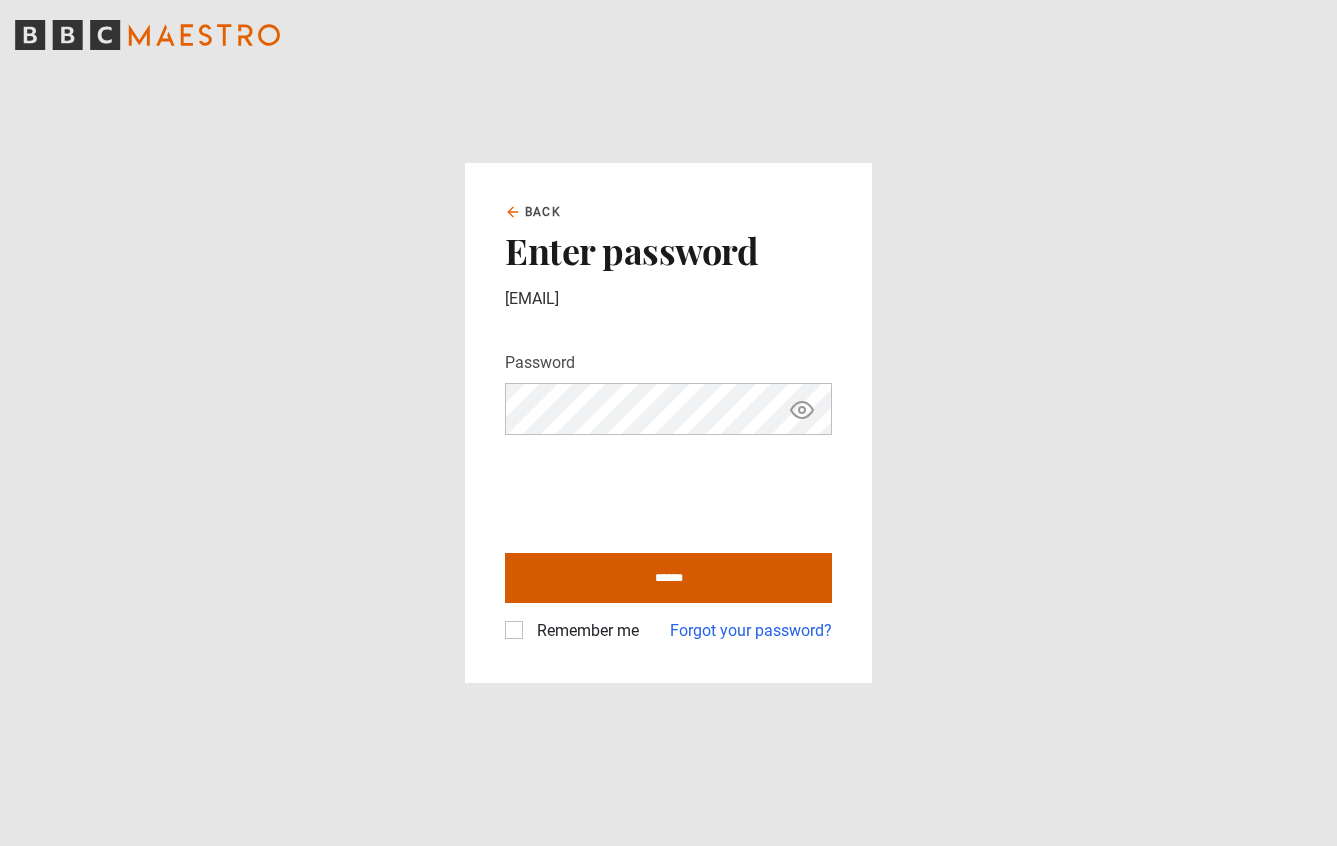 click on "******" at bounding box center (668, 578) 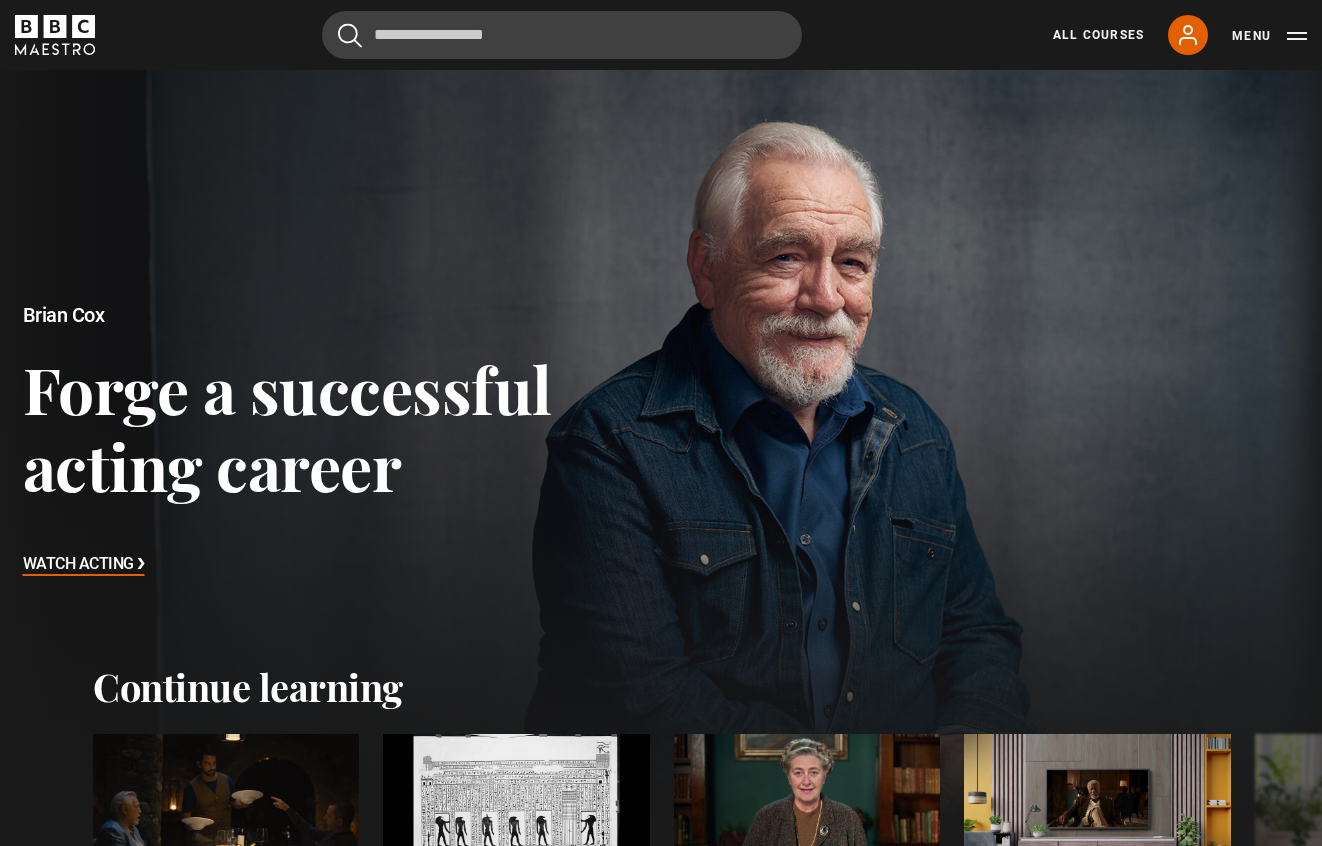 scroll, scrollTop: 0, scrollLeft: 0, axis: both 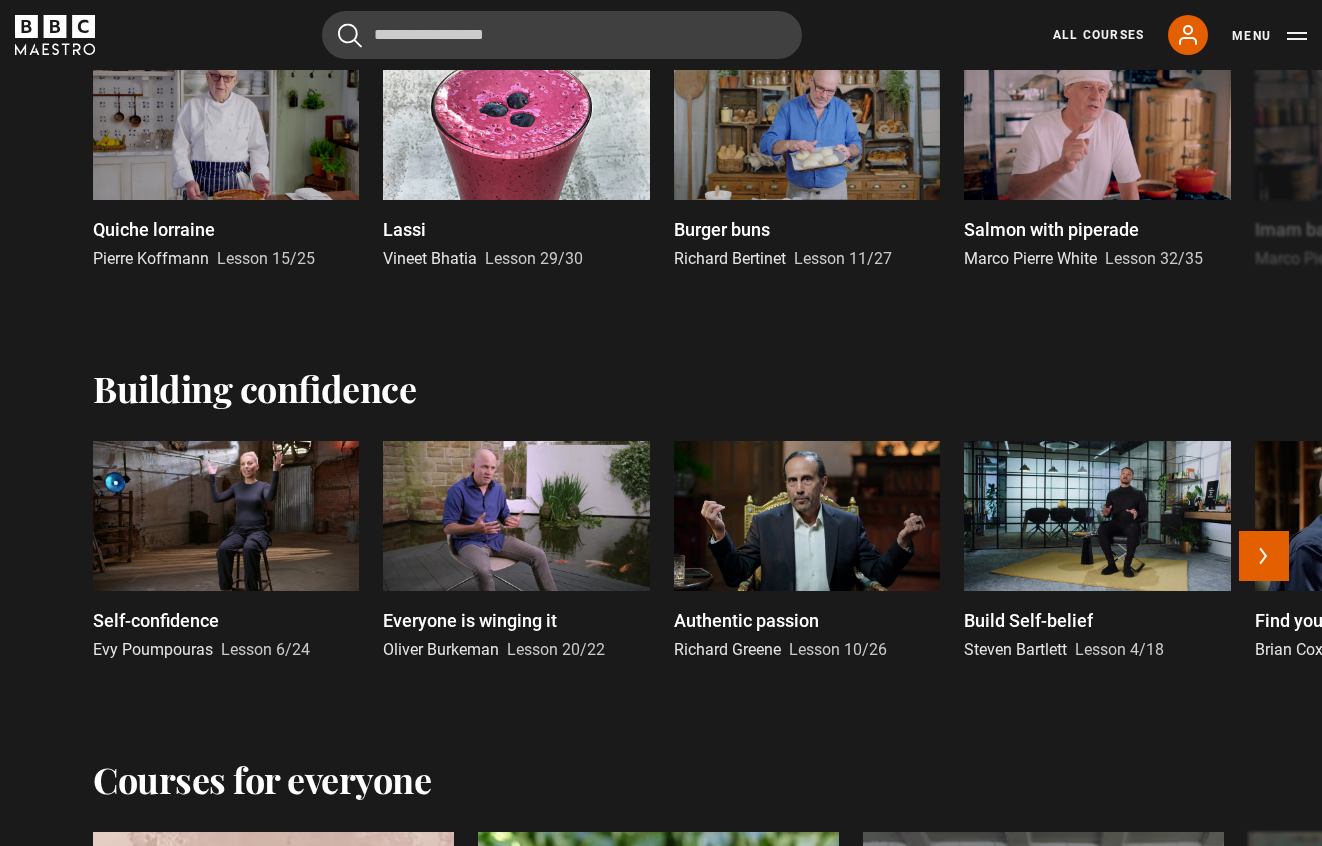 click at bounding box center [226, 516] 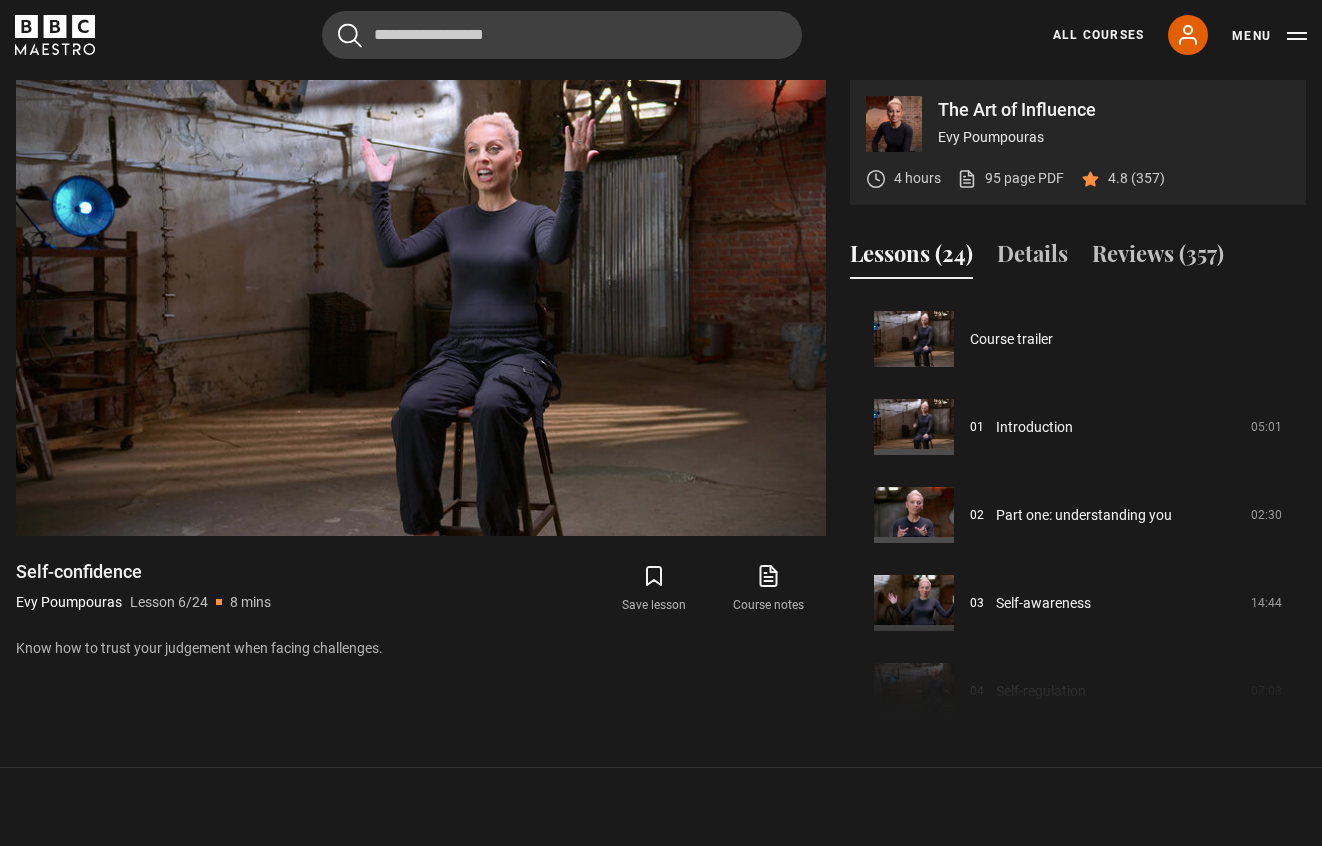 scroll, scrollTop: 856, scrollLeft: 0, axis: vertical 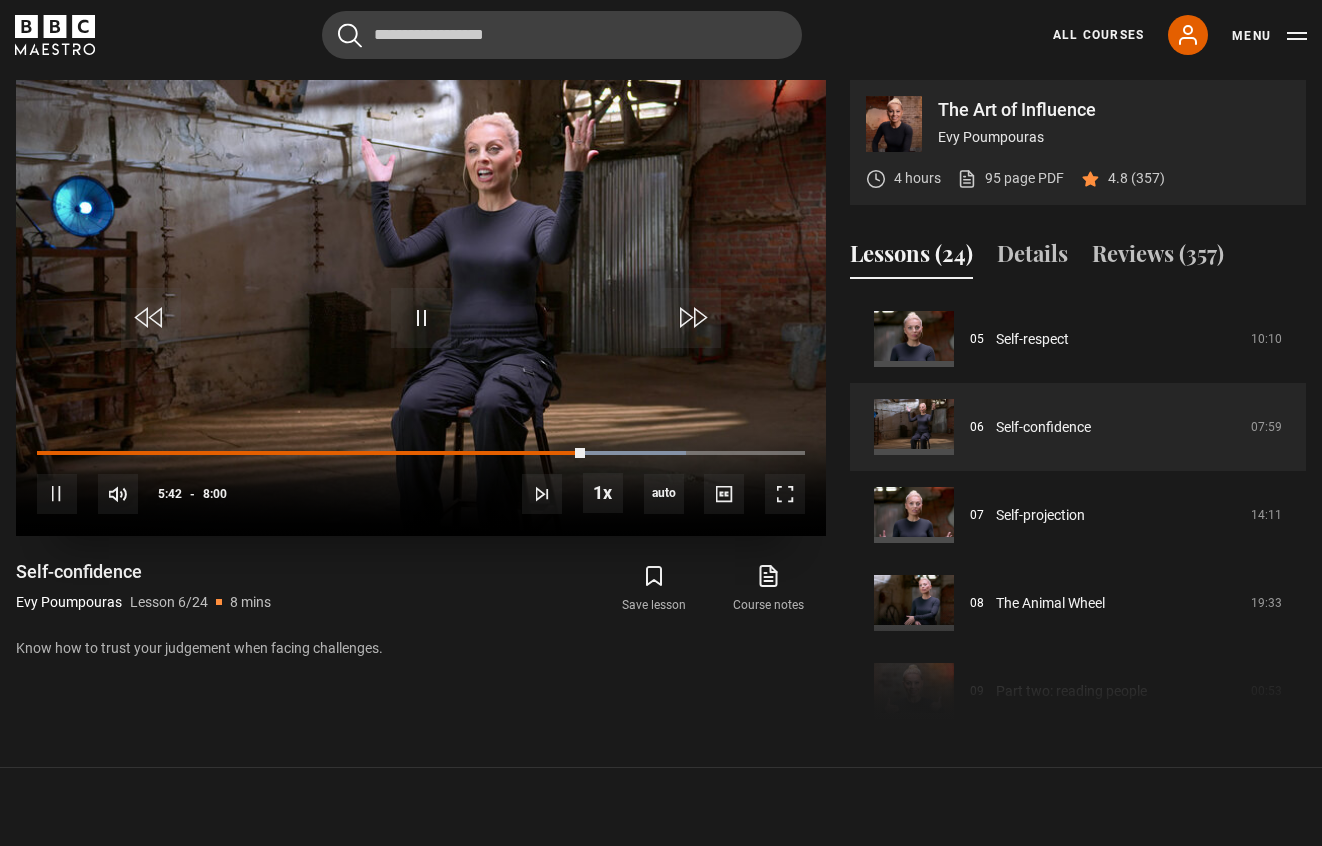 click on "10s Skip Back 10 seconds Pause 10s Skip Forward 10 seconds Loaded :  84.46% 3:35 5:42 Pause Mute Current Time  5:42 - Duration  8:00
Evy Poumpouras
Lesson 6
Self-confidence
1x Playback Rate 2x 1.5x 1x , selected 0.5x auto Quality 360p 720p 1080p 2160p Auto , selected Captions captions off , selected English  Captions" at bounding box center [421, 480] 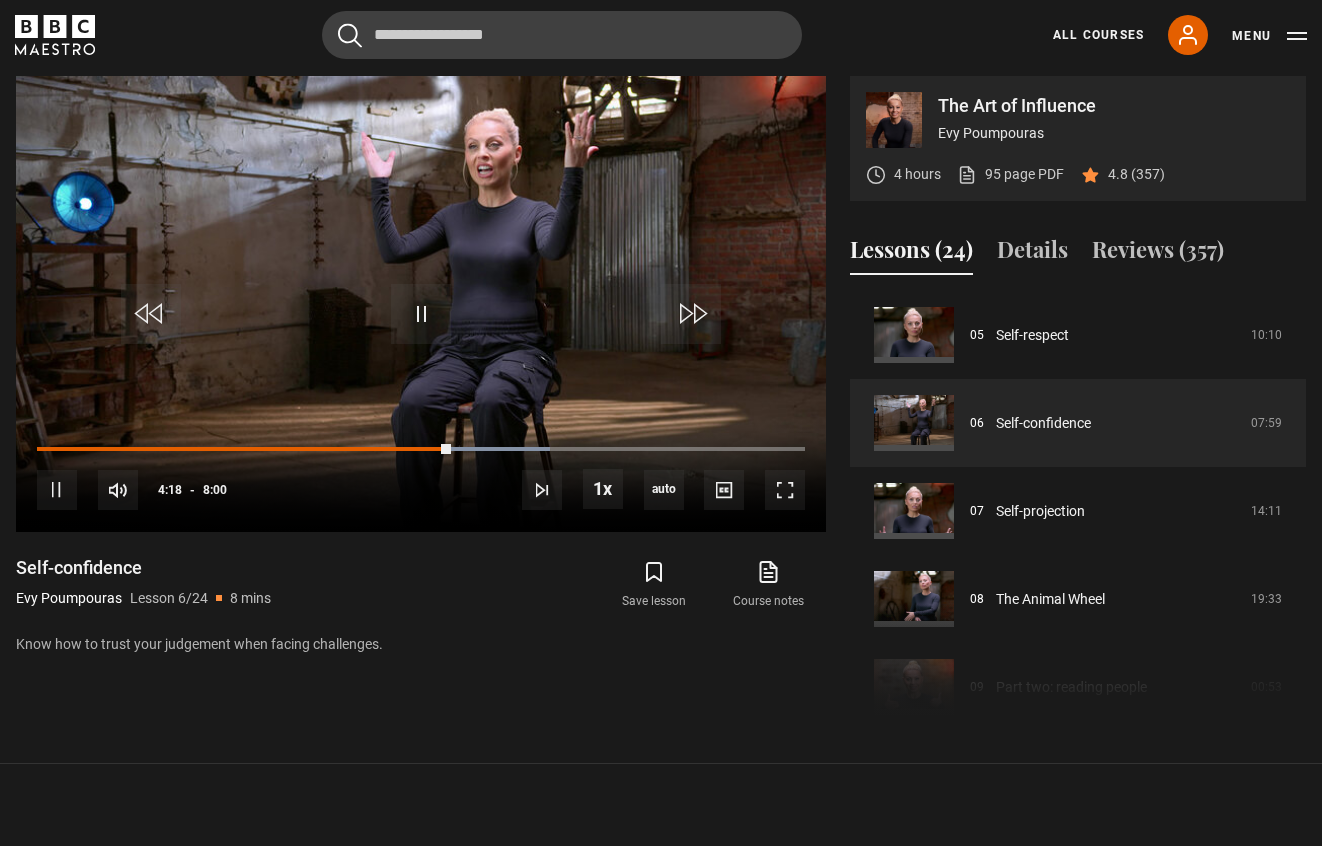 scroll, scrollTop: 872, scrollLeft: 0, axis: vertical 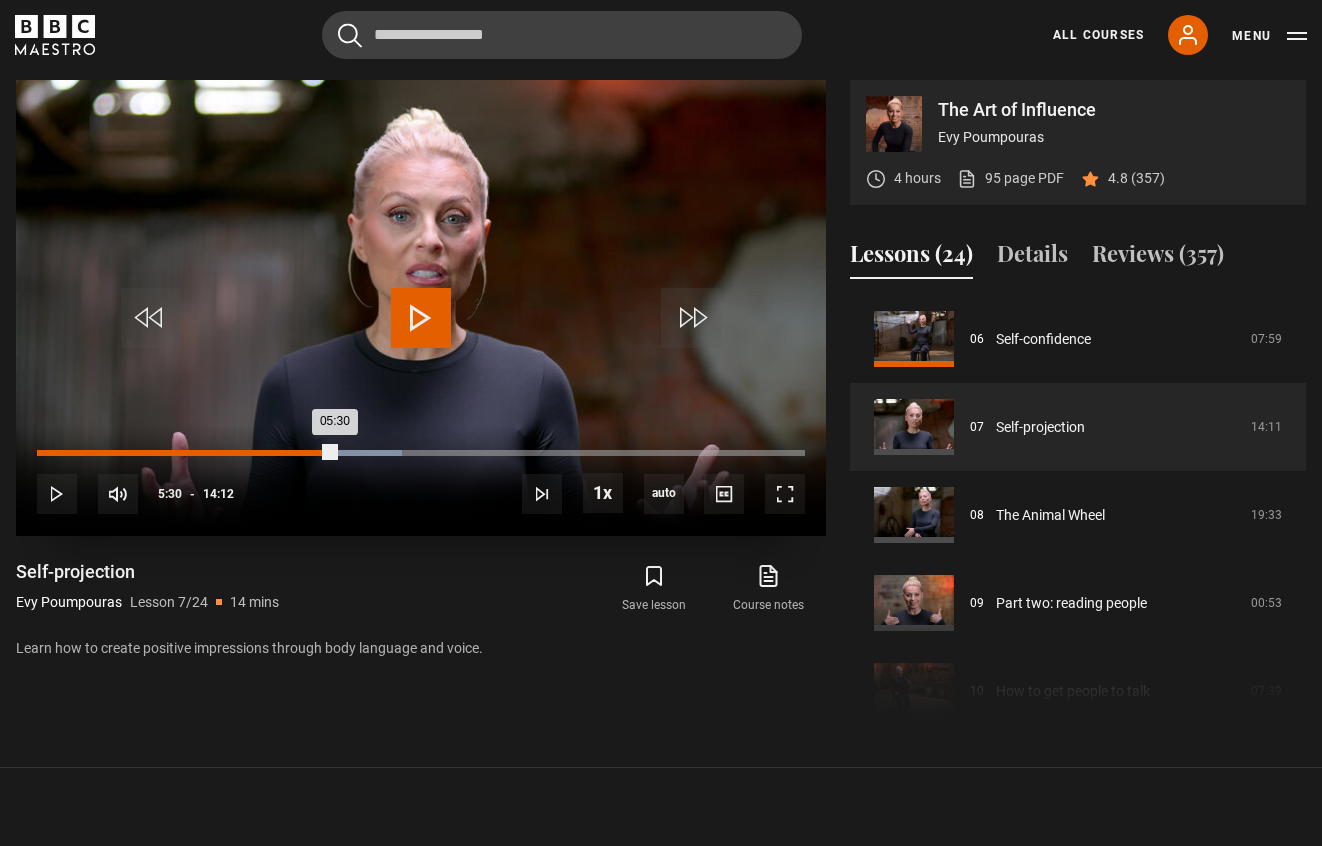 click on "05:30" at bounding box center (186, 453) 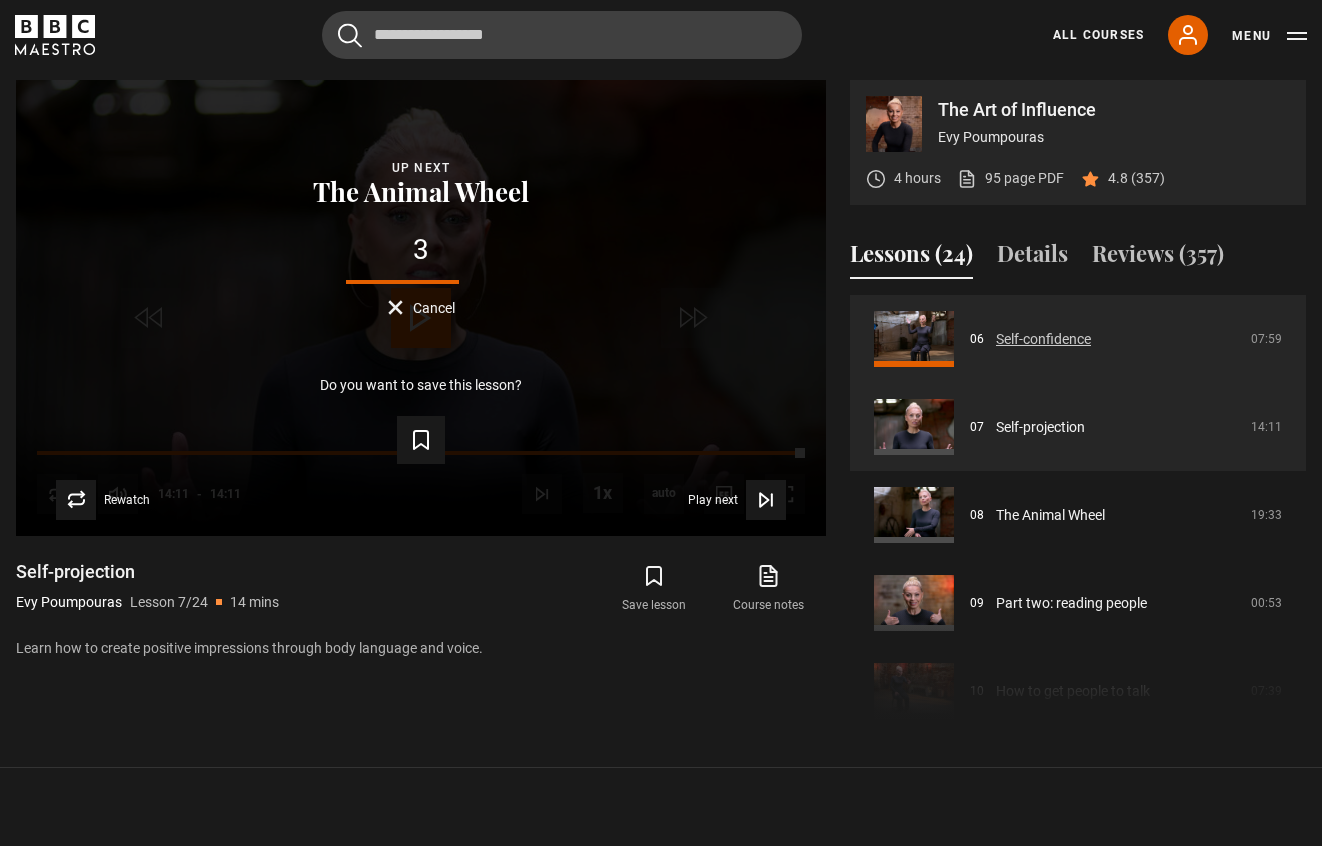 click on "Self-confidence" at bounding box center (1043, 339) 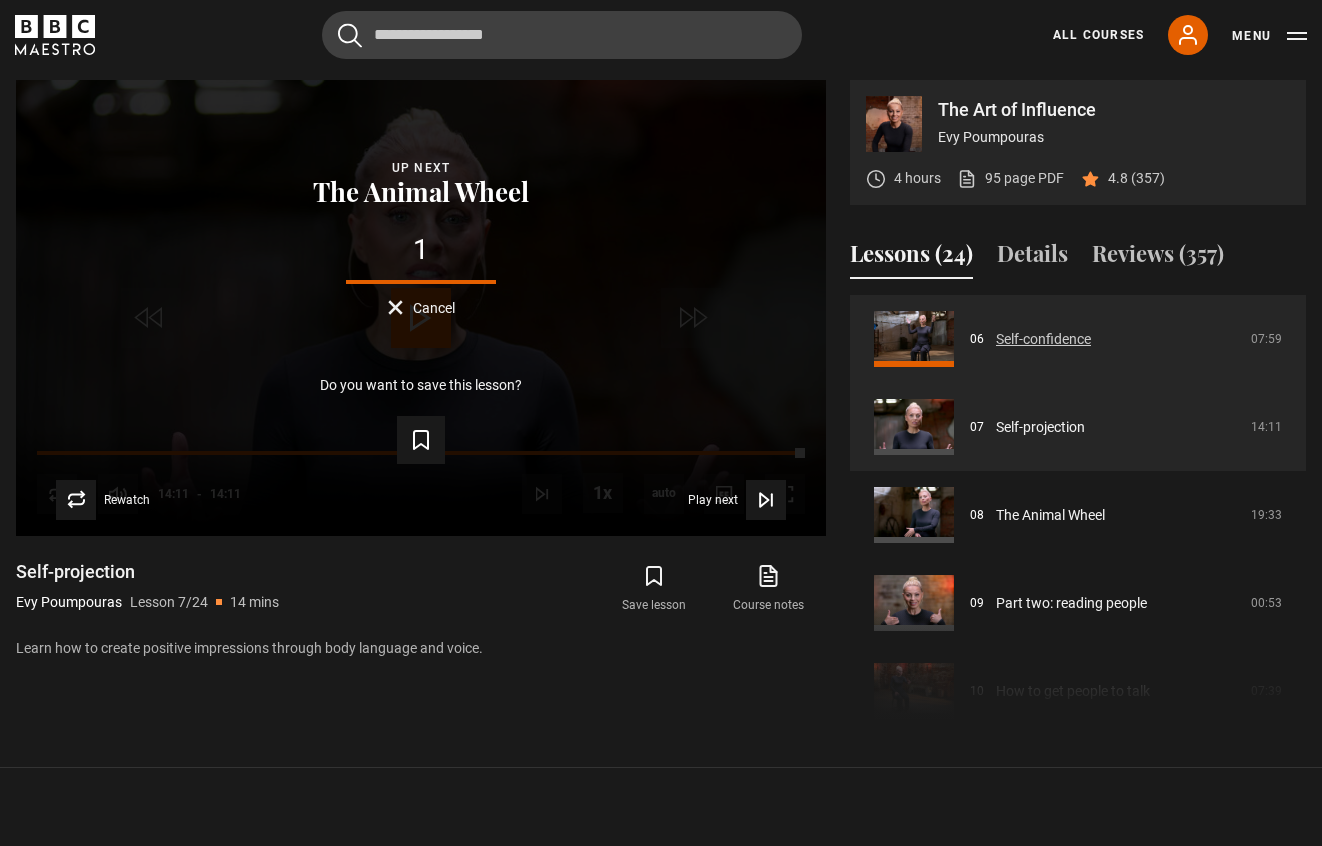 click on "Self-confidence" at bounding box center [1043, 339] 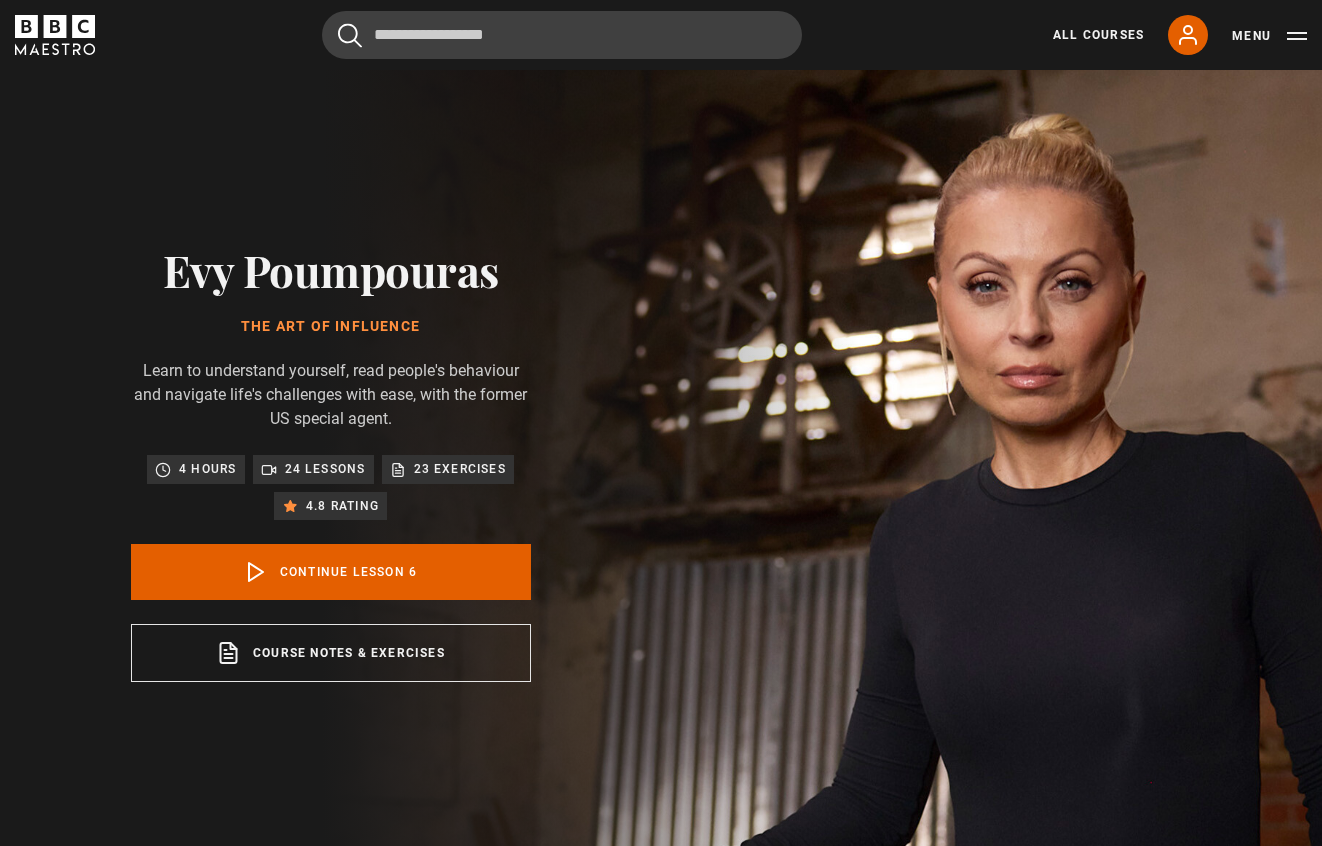 scroll, scrollTop: 856, scrollLeft: 0, axis: vertical 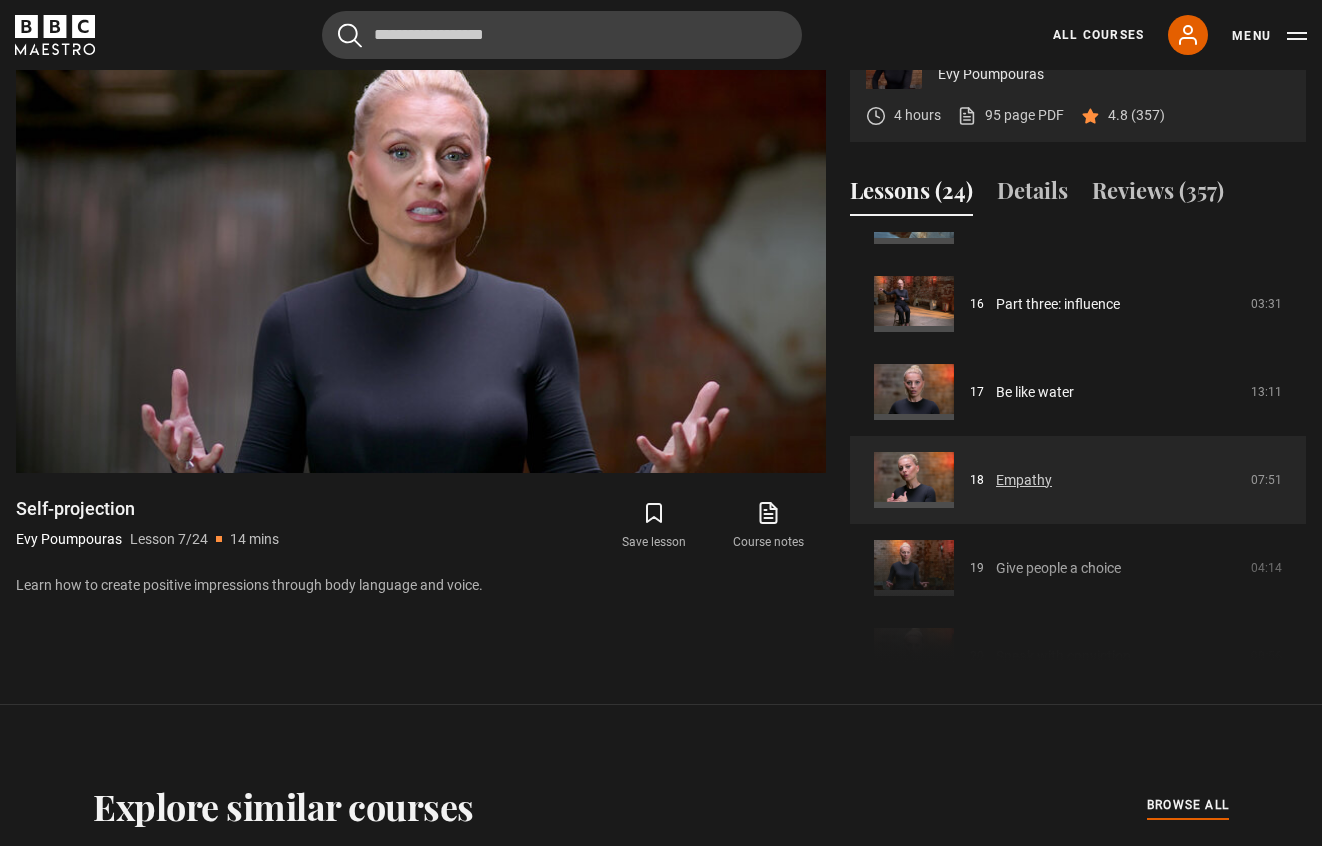 click on "Empathy" at bounding box center (1024, 480) 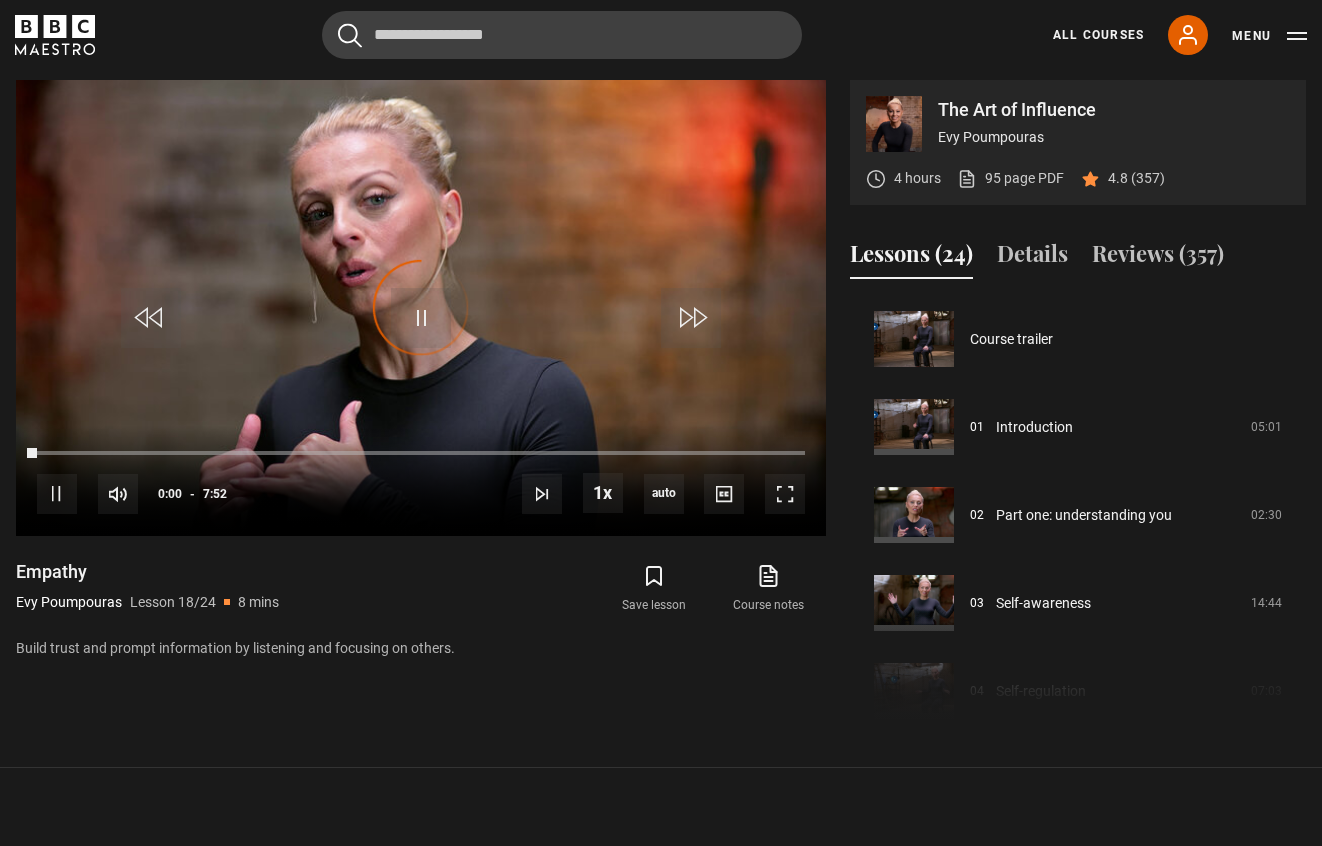 scroll, scrollTop: 856, scrollLeft: 0, axis: vertical 